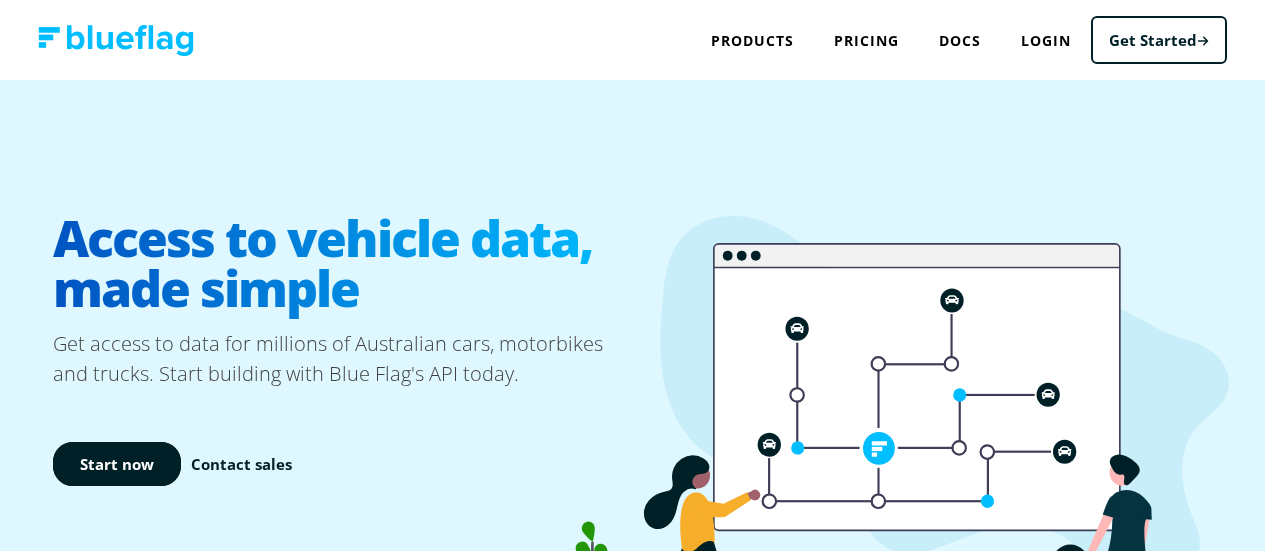 scroll, scrollTop: 0, scrollLeft: 0, axis: both 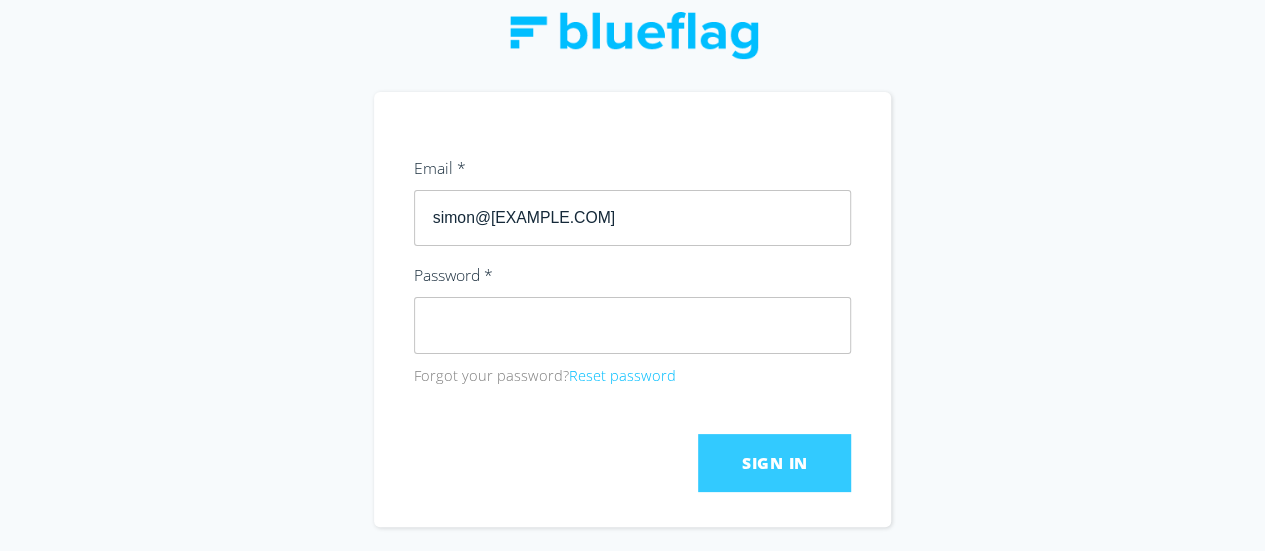 click on "Login" at bounding box center [1061, 40] 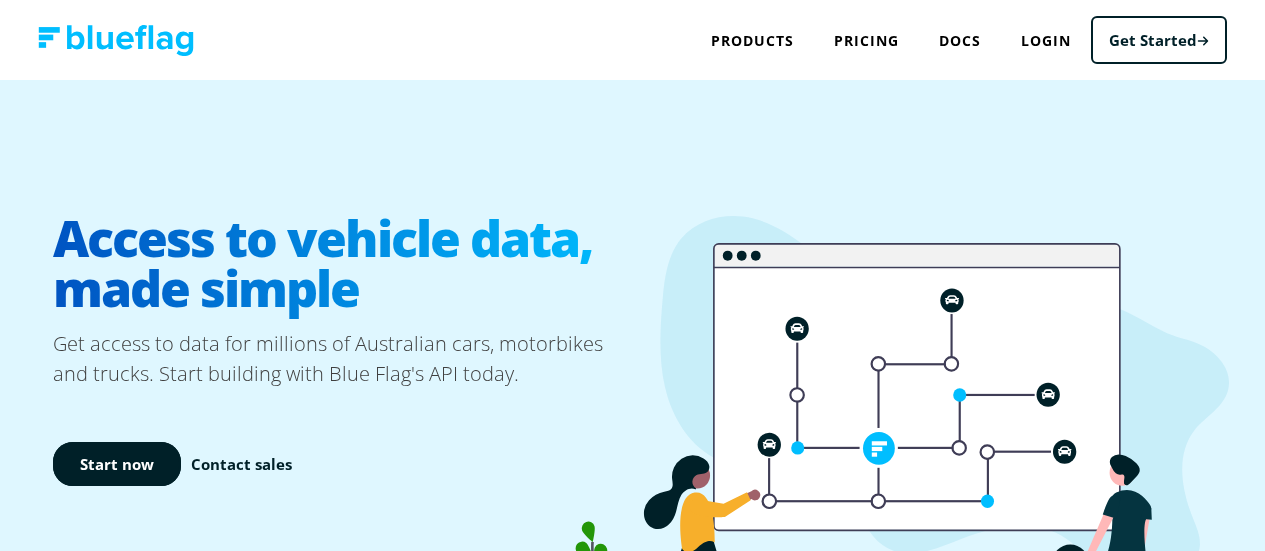 scroll, scrollTop: 0, scrollLeft: 0, axis: both 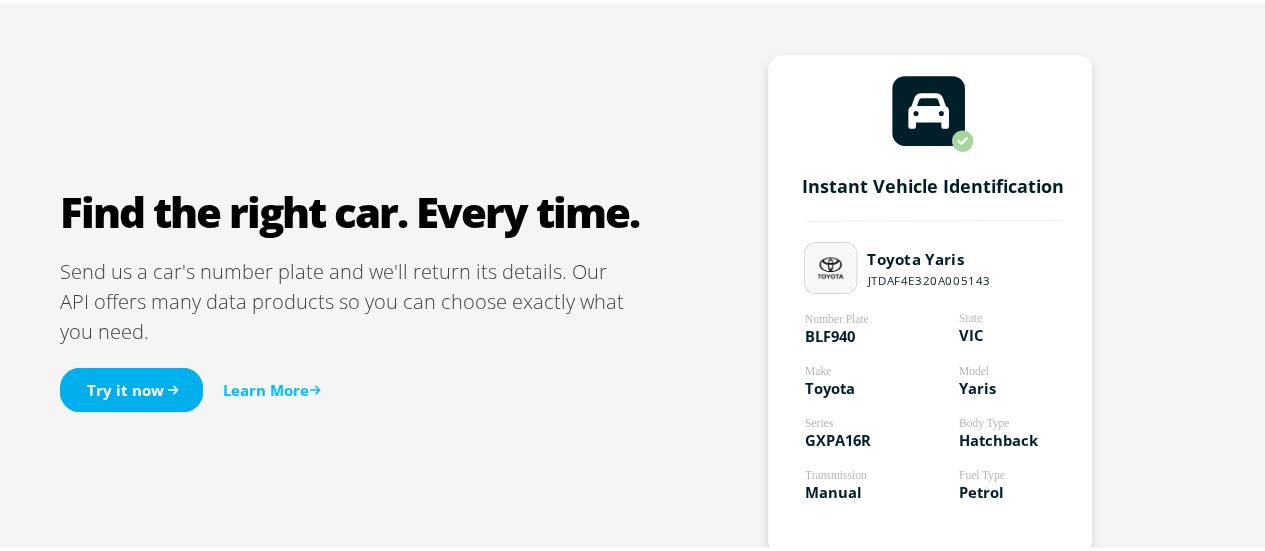 click on "Try it now" at bounding box center (131, 387) 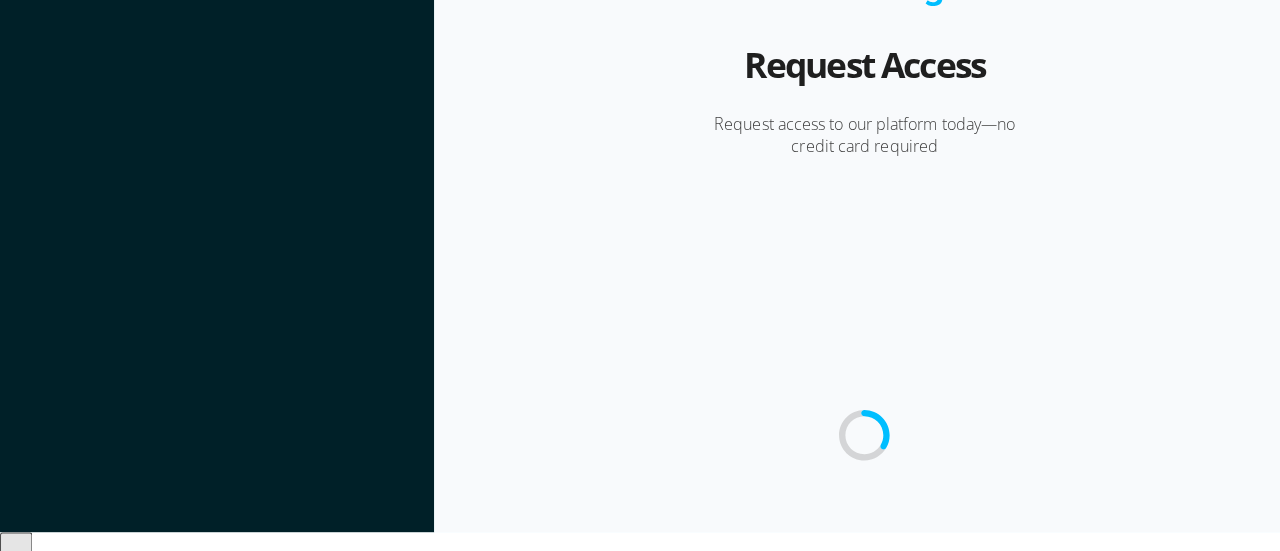 scroll, scrollTop: 0, scrollLeft: 0, axis: both 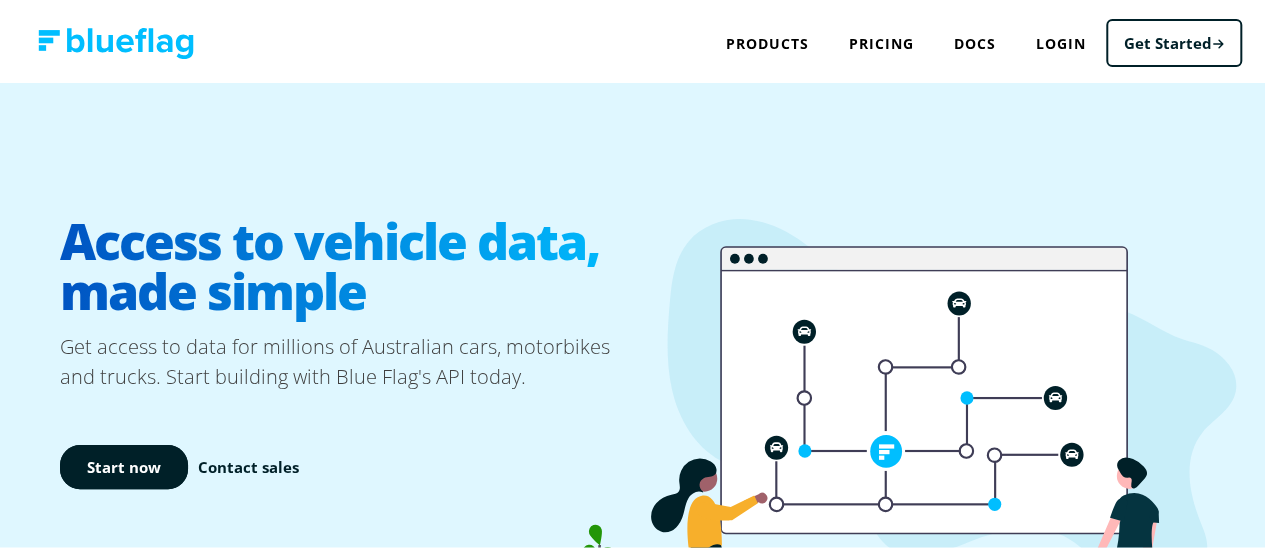click on "Pricing" at bounding box center (676, 4779) 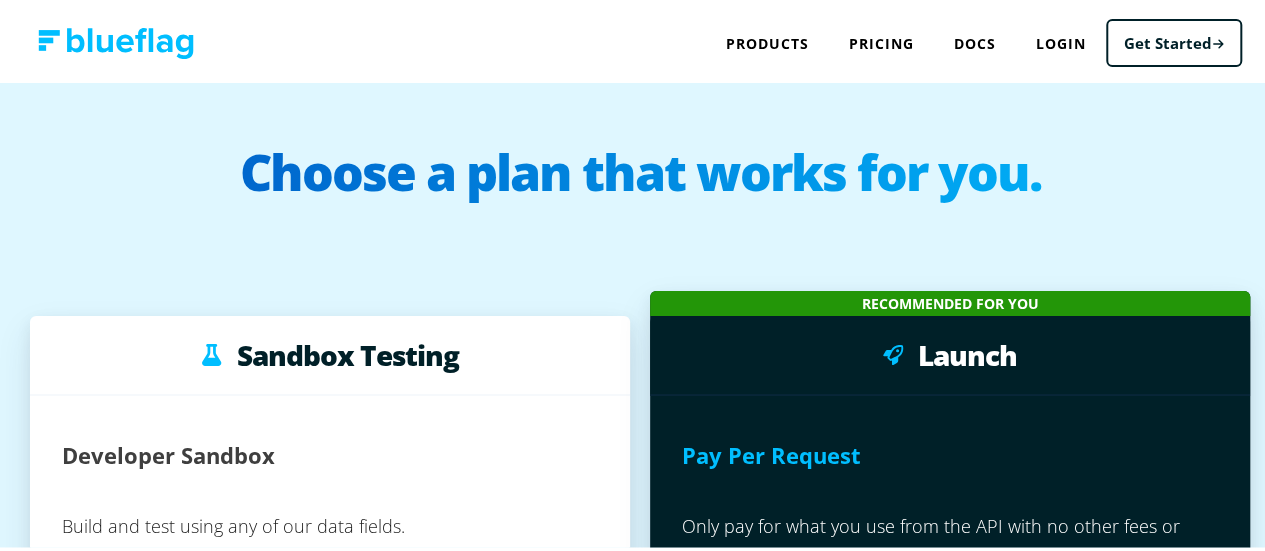 scroll, scrollTop: 0, scrollLeft: 0, axis: both 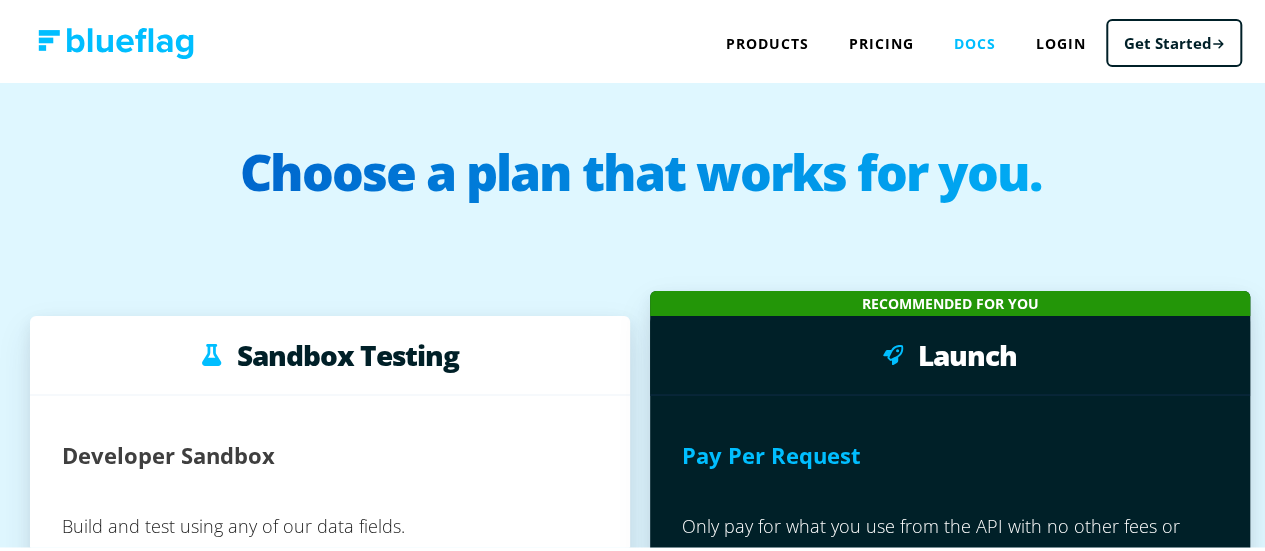 click on "Docs" at bounding box center [975, 40] 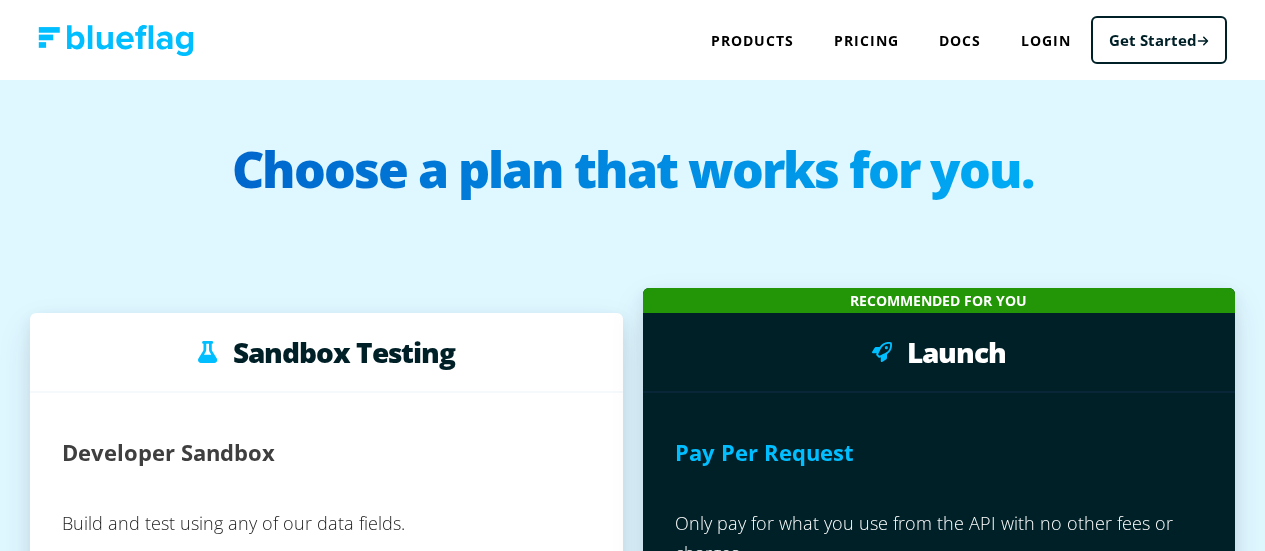 scroll, scrollTop: 0, scrollLeft: 0, axis: both 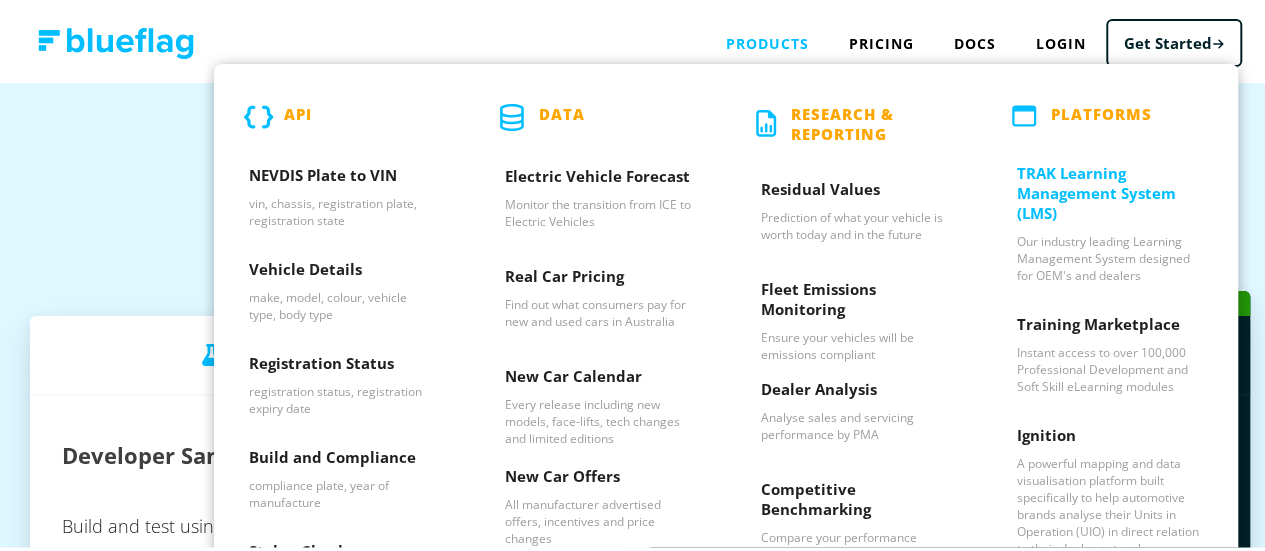 click on "TRAK Learning Management System (LMS)" at bounding box center [1110, 195] 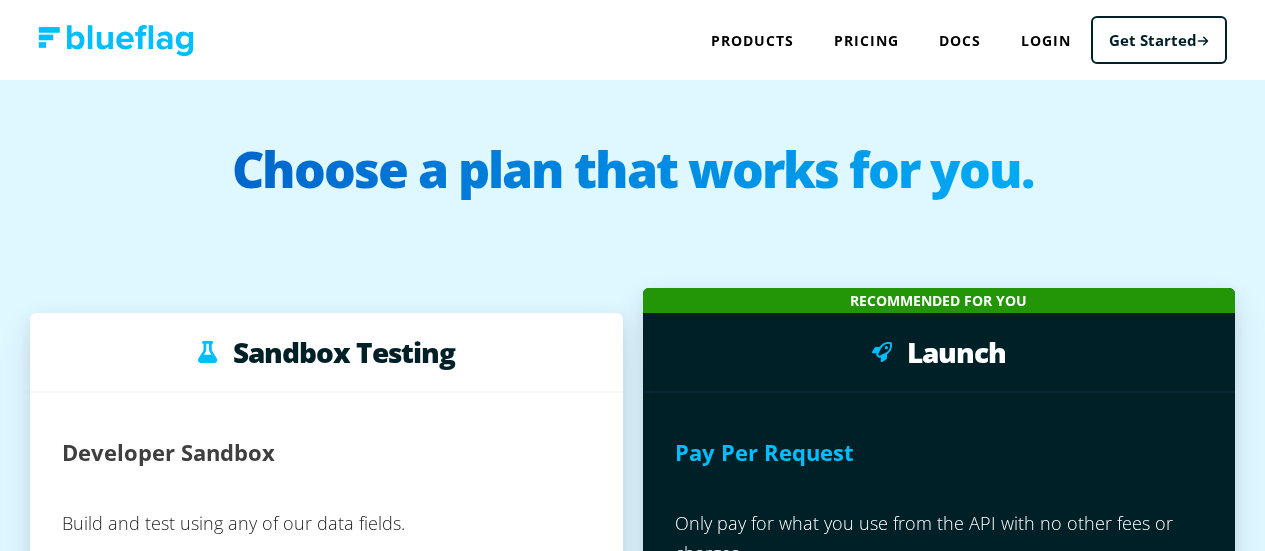scroll, scrollTop: 0, scrollLeft: 0, axis: both 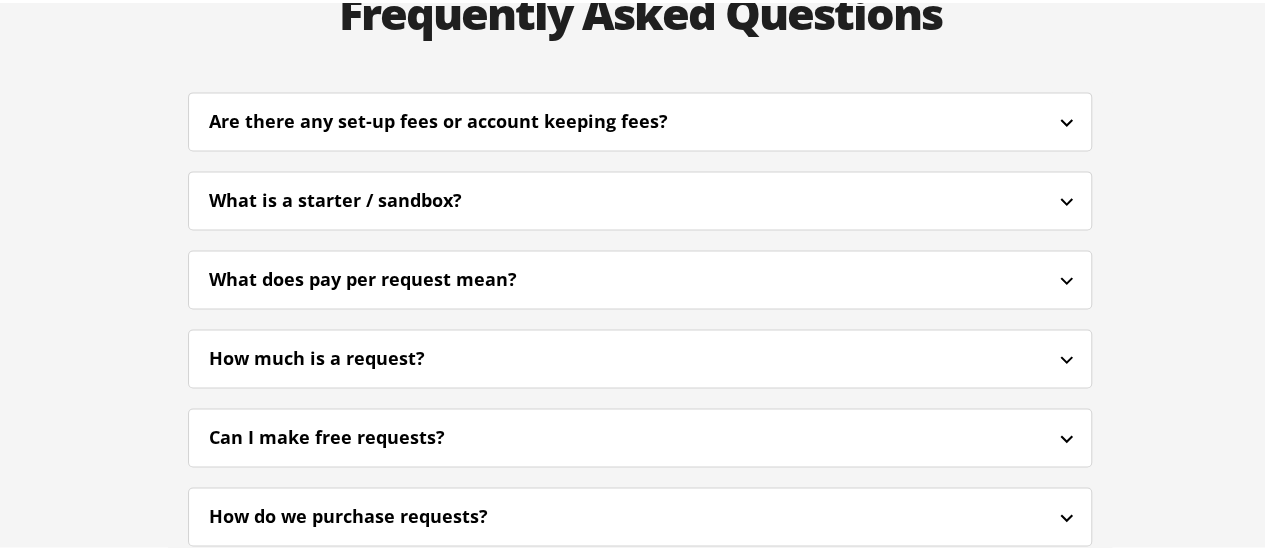 click 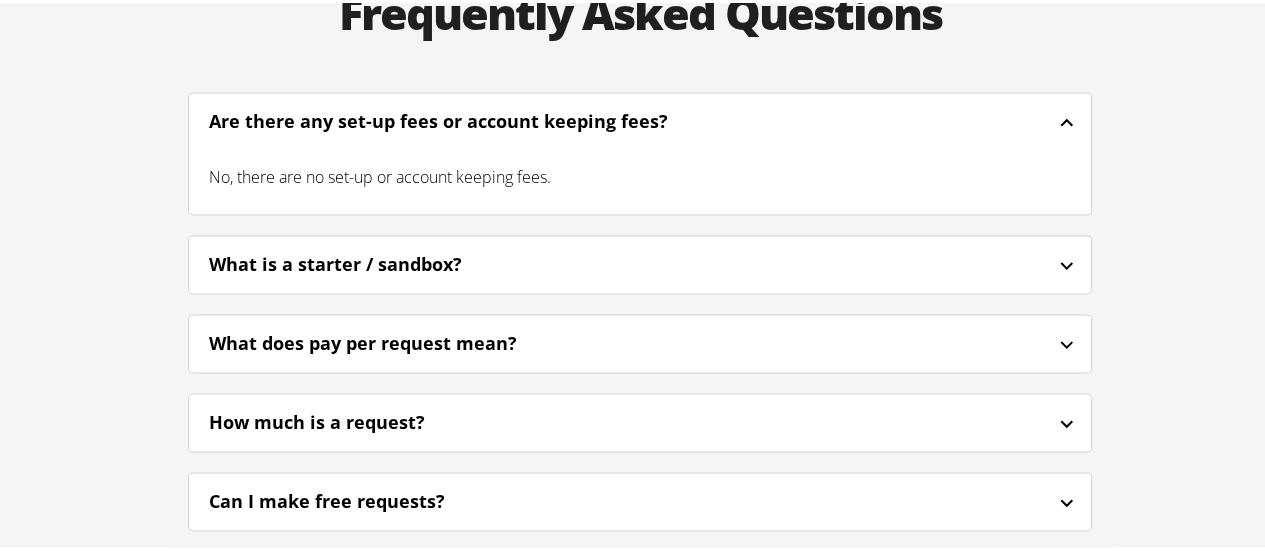 click 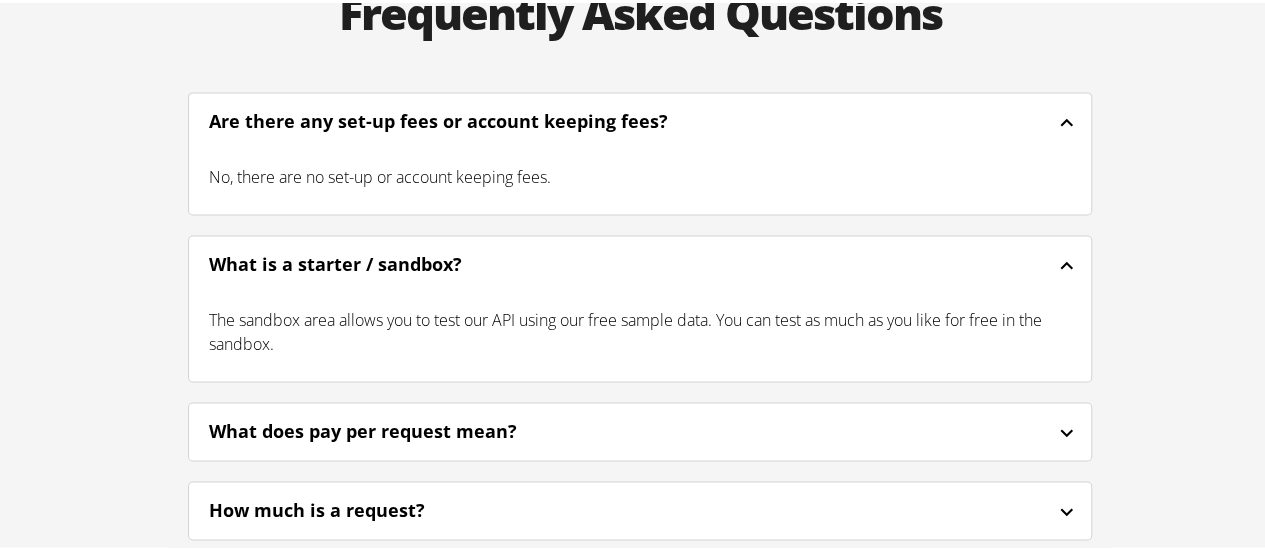 click on "What does pay per request mean?" at bounding box center (640, 428) 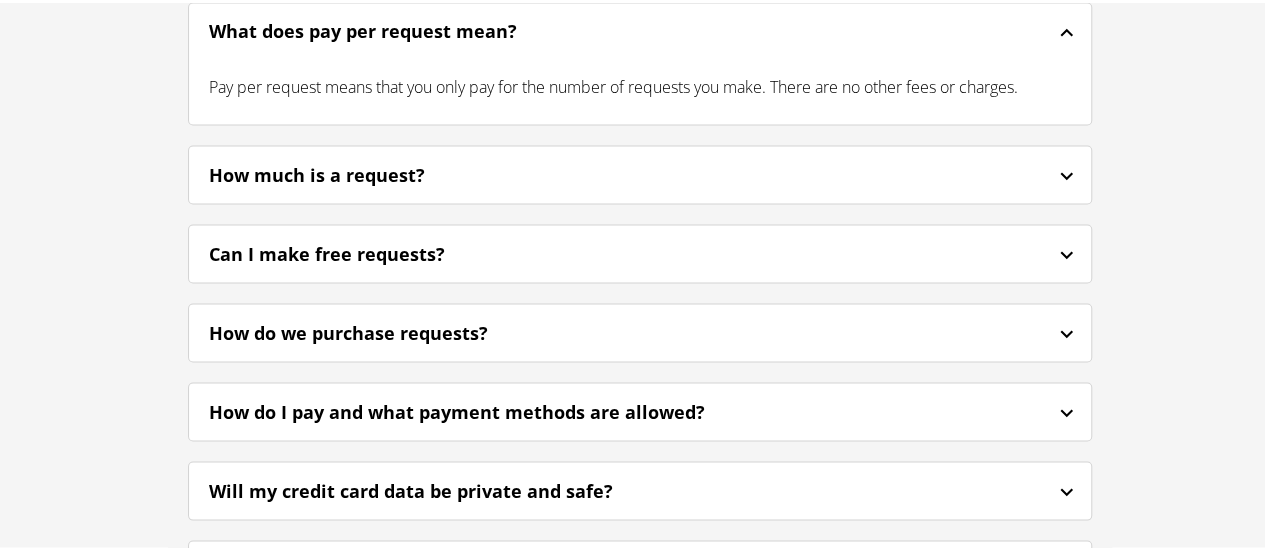 scroll, scrollTop: 5559, scrollLeft: 0, axis: vertical 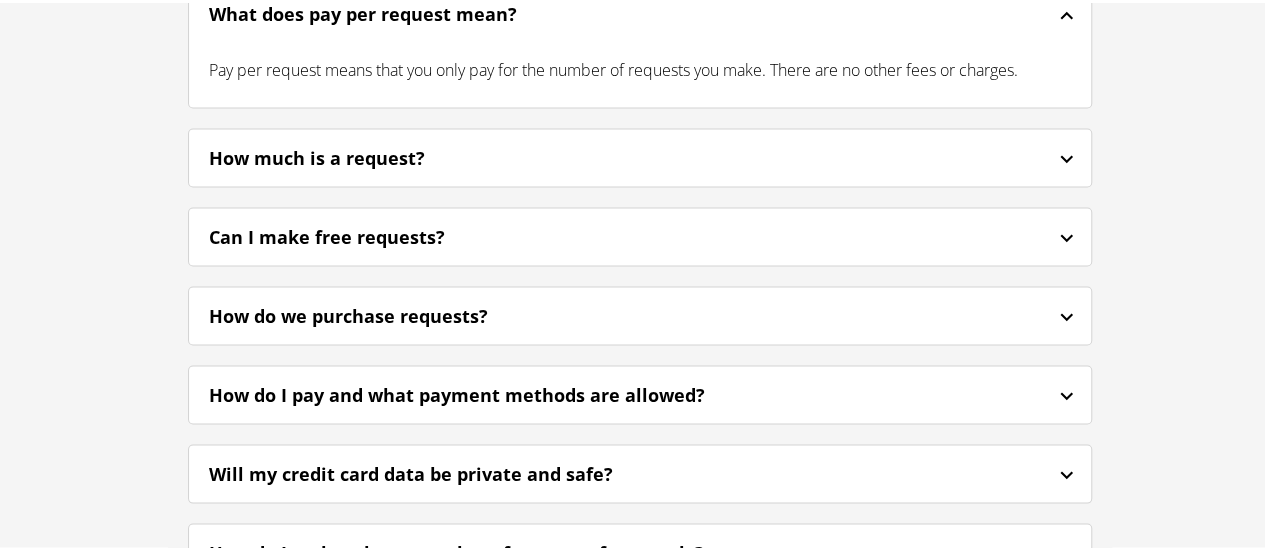 click on "Can I make free requests?" at bounding box center (640, 233) 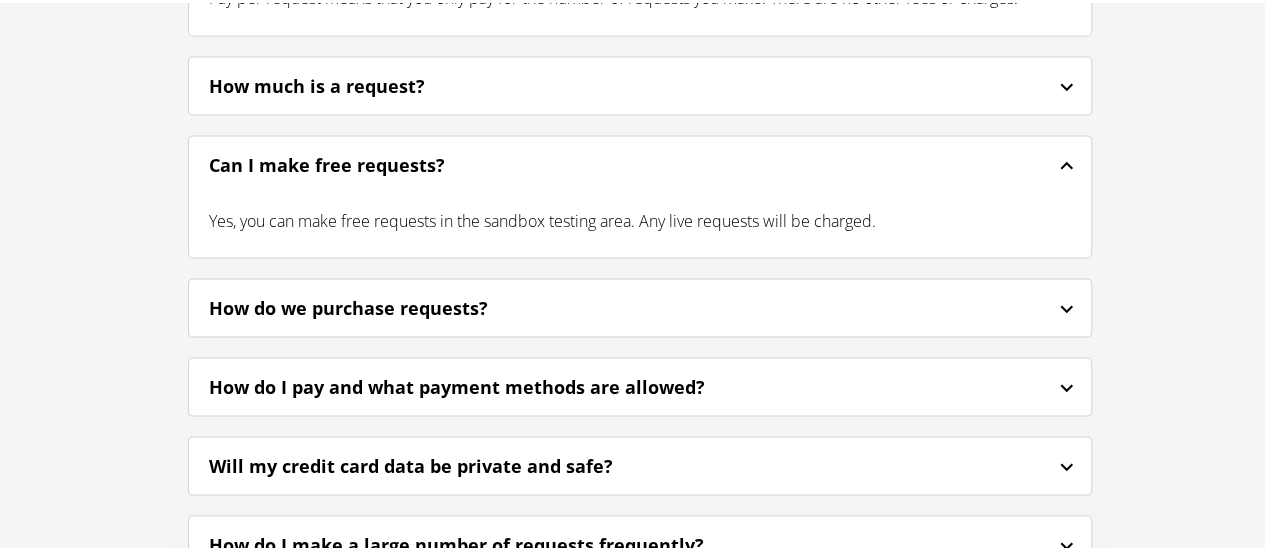 scroll, scrollTop: 5759, scrollLeft: 0, axis: vertical 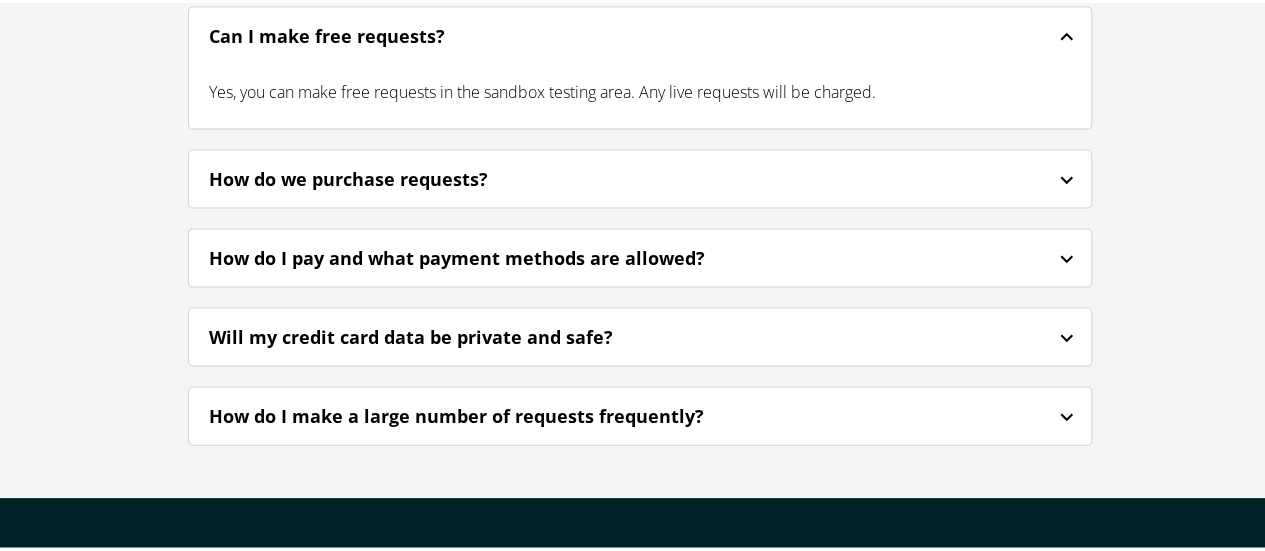 click on "How do I pay and what payment methods are allowed?" at bounding box center [484, 255] 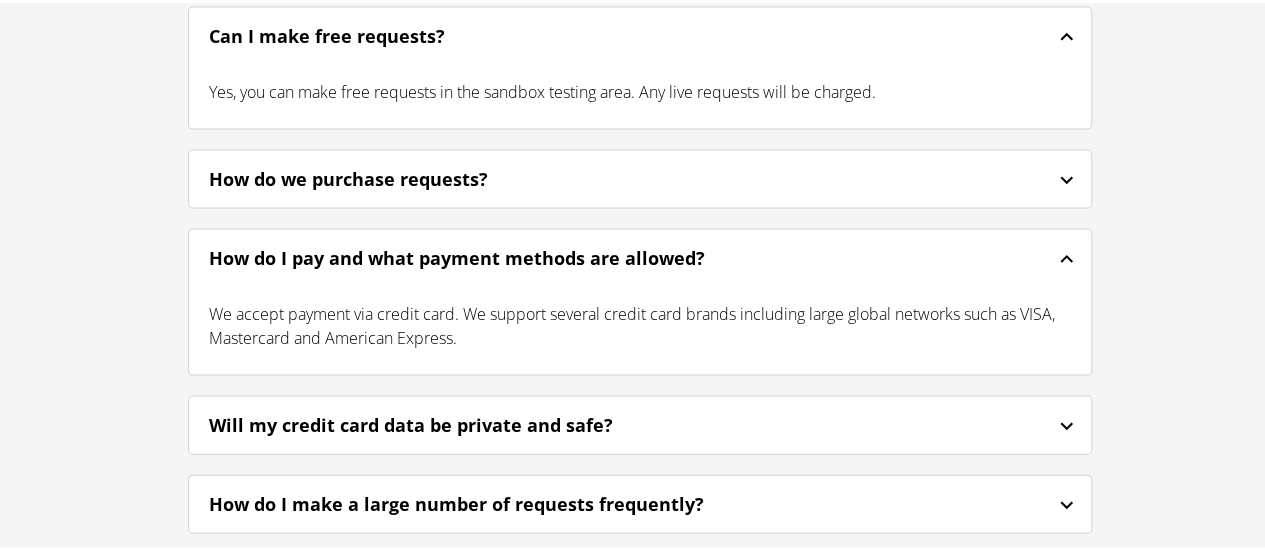 click on "Will my credit card data be private and safe?" at bounding box center [438, 422] 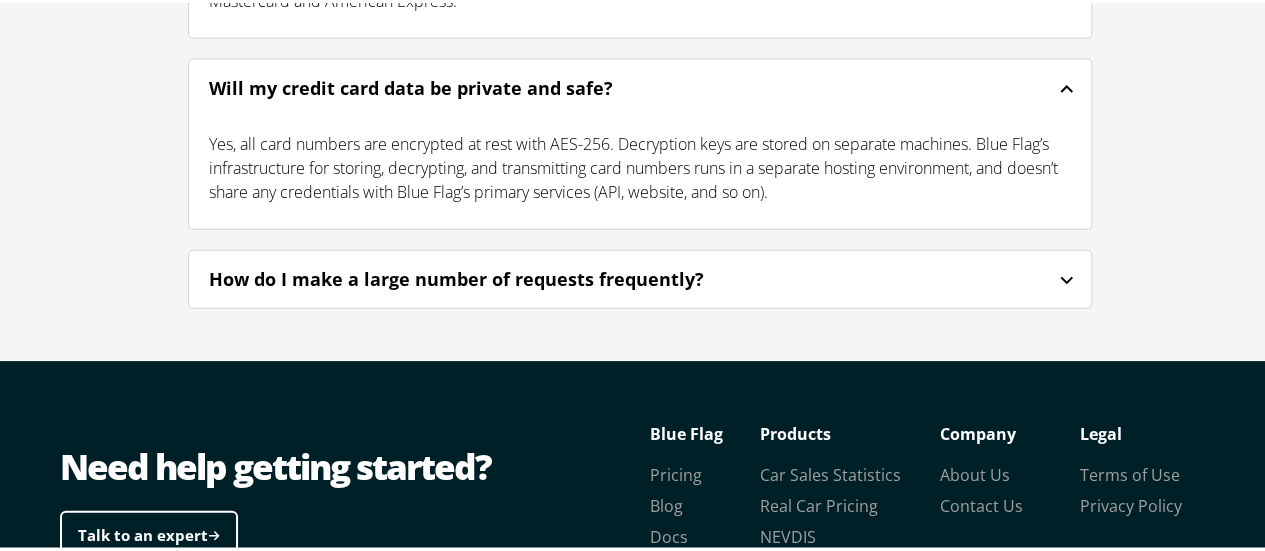 scroll, scrollTop: 6140, scrollLeft: 0, axis: vertical 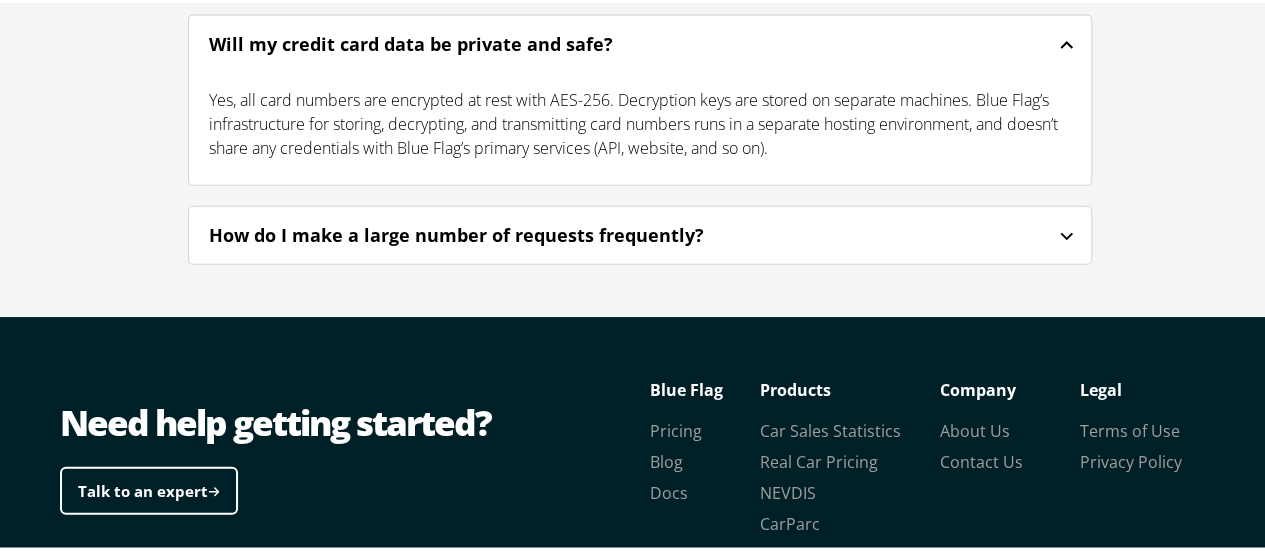 click on "How do I make a large number of requests frequently?" at bounding box center [640, 232] 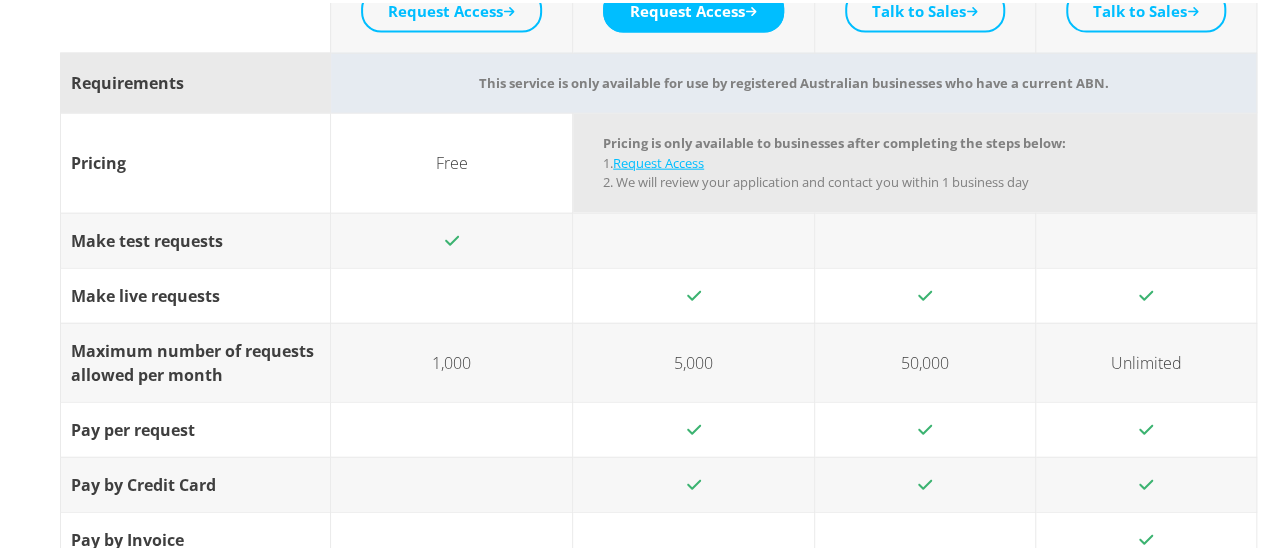 scroll, scrollTop: 2323, scrollLeft: 0, axis: vertical 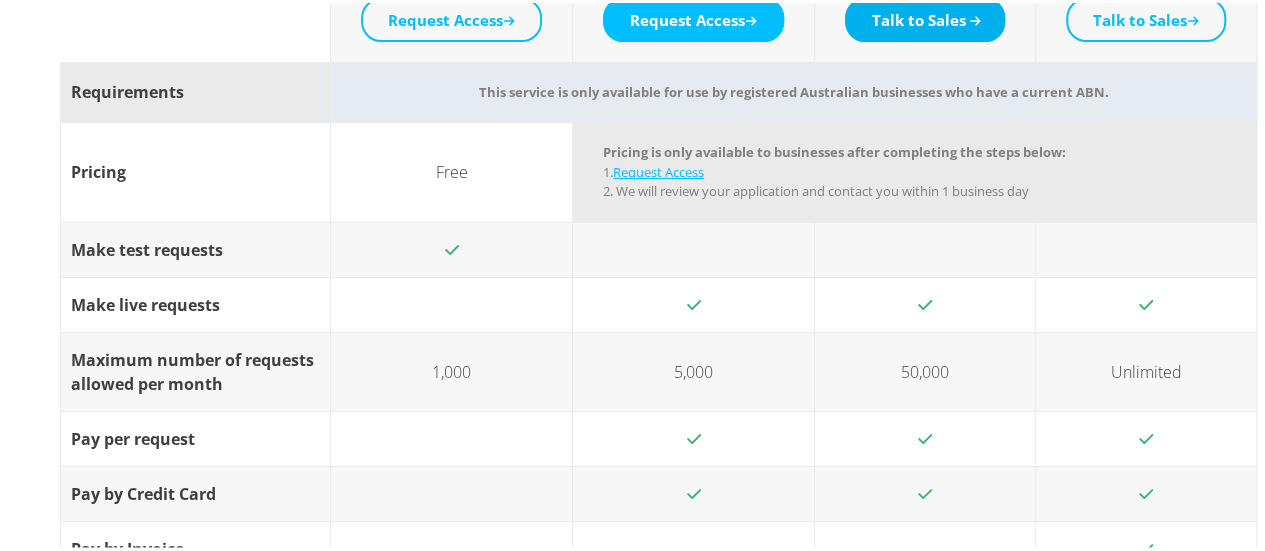 click on "Talk to Sales" at bounding box center [925, 17] 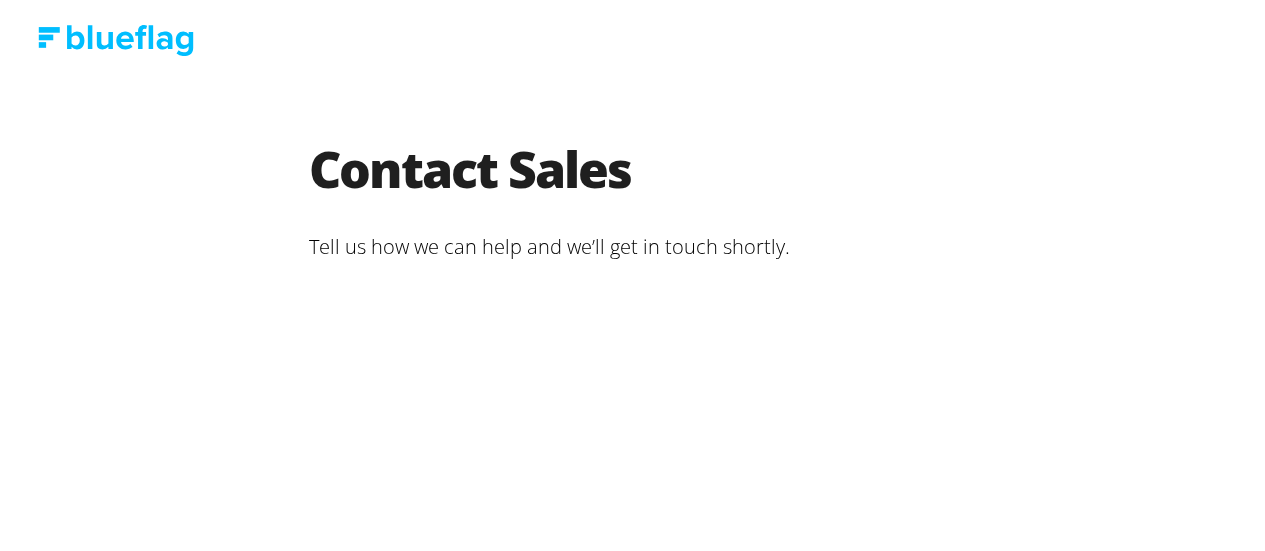 scroll, scrollTop: 0, scrollLeft: 0, axis: both 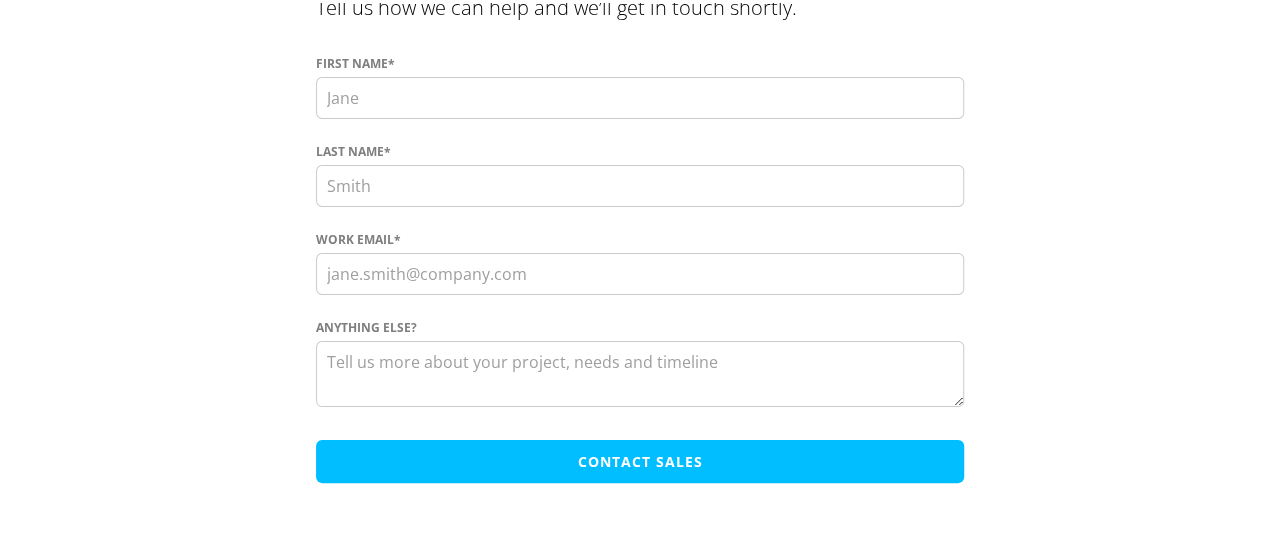 click on "[FIRST] name *" at bounding box center (640, 95) 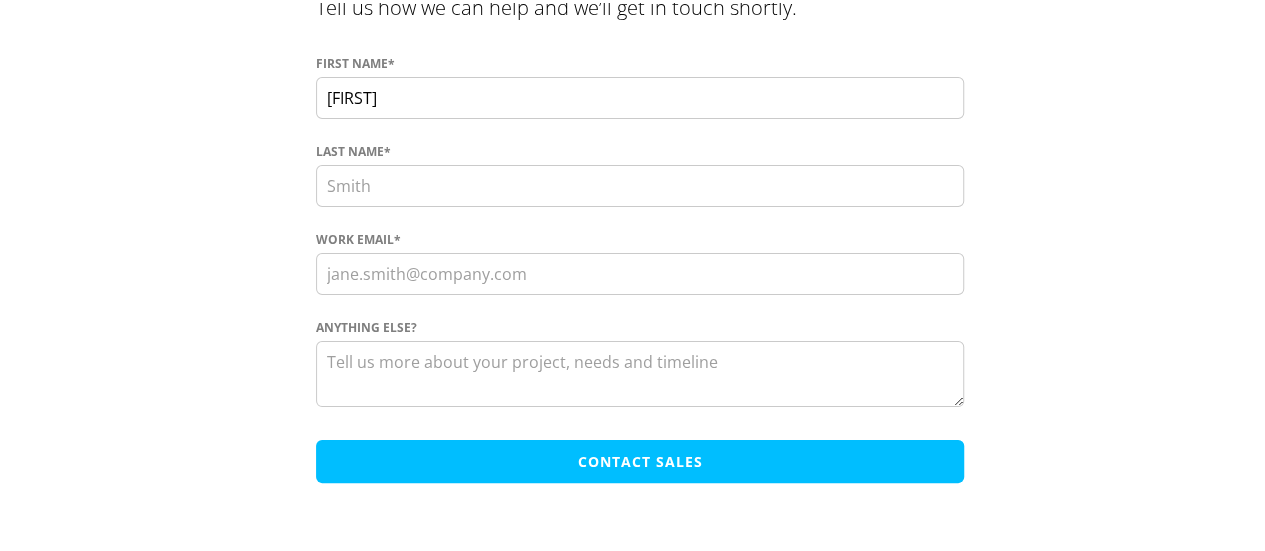 type on "[LAST]" 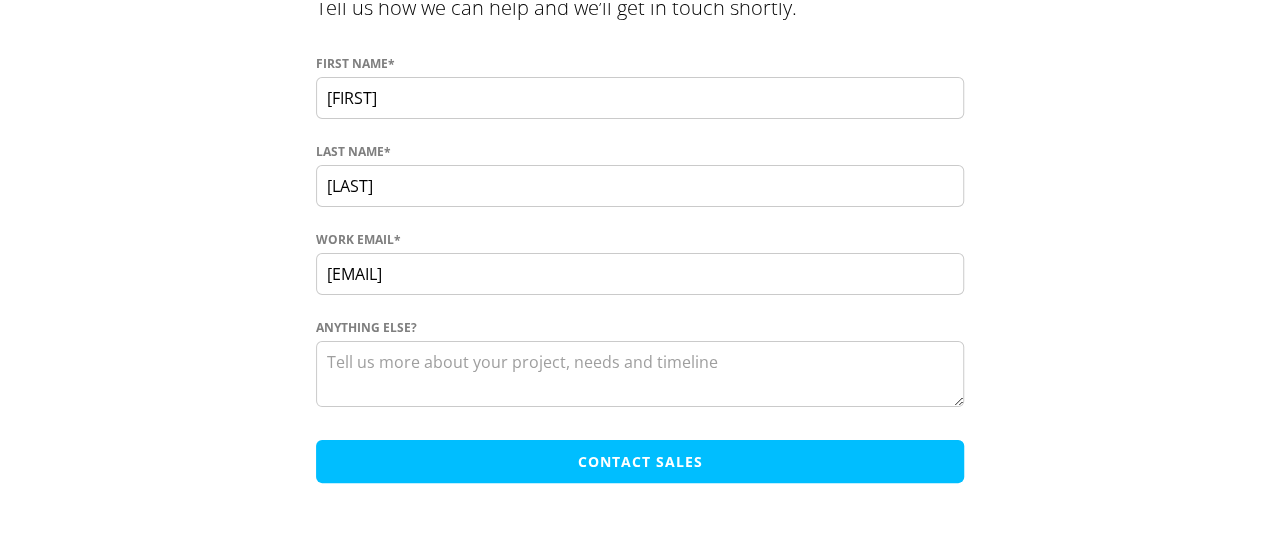 click on "[EMAIL]" at bounding box center (640, 271) 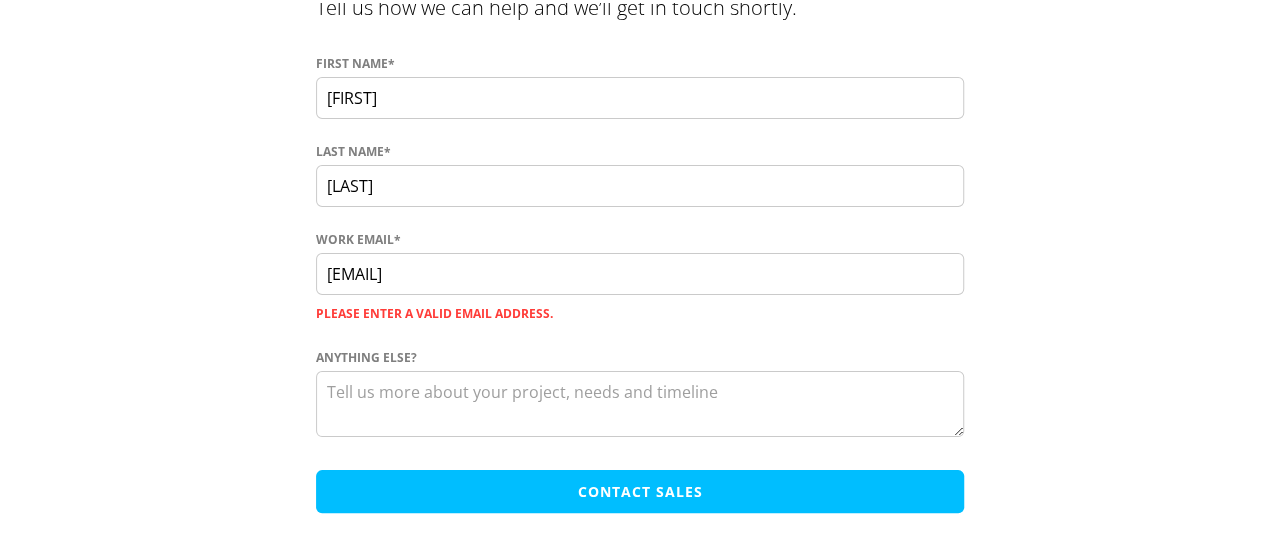 type on "[EMAIL]" 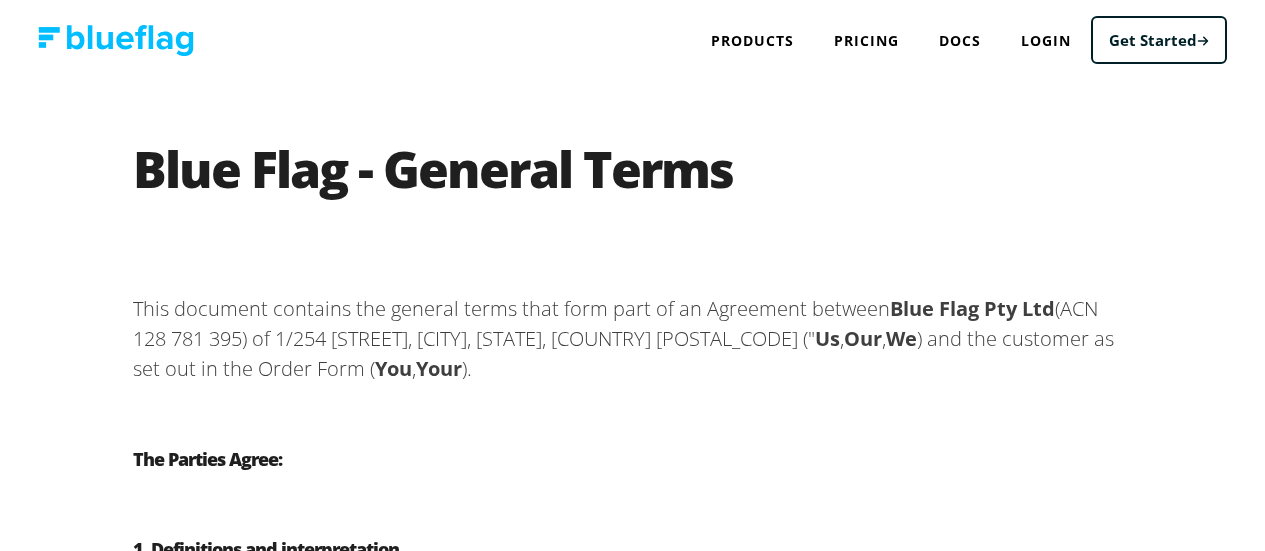 scroll, scrollTop: 0, scrollLeft: 0, axis: both 